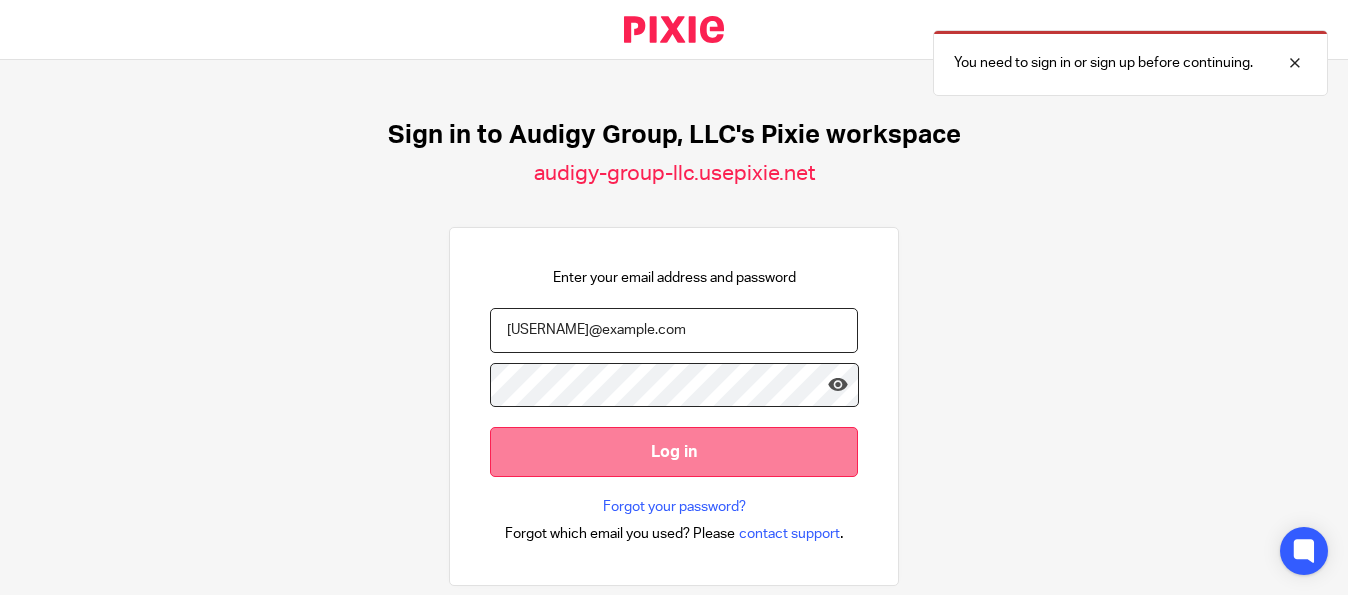 scroll, scrollTop: 0, scrollLeft: 0, axis: both 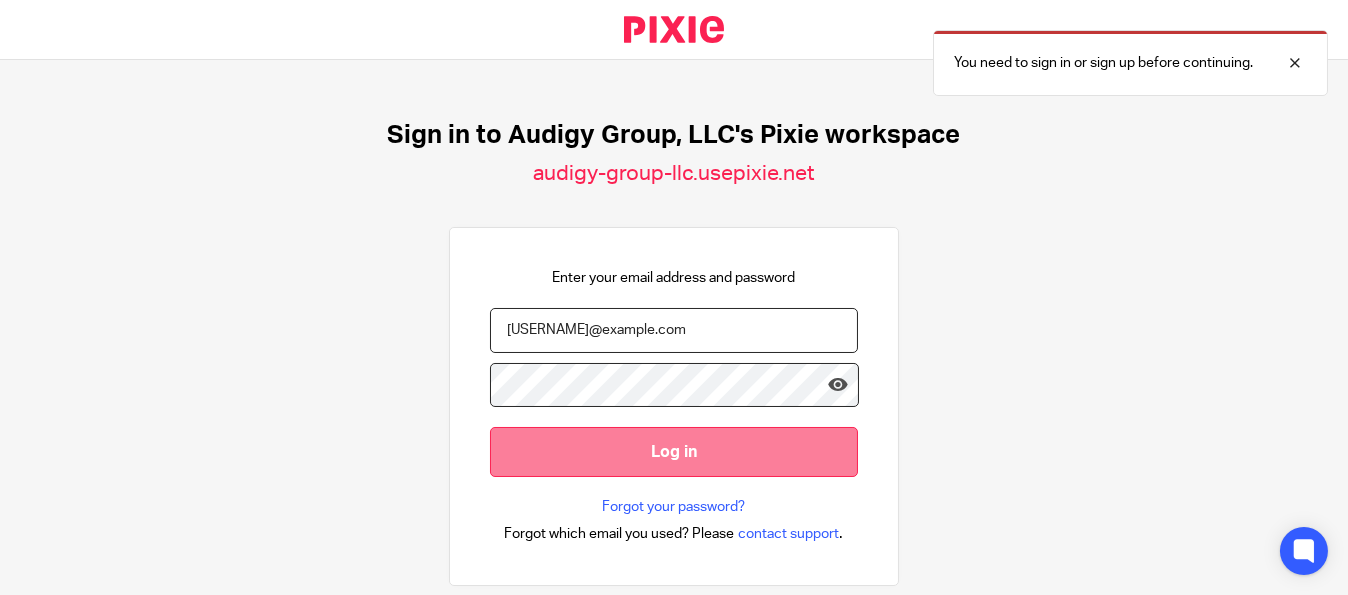 click on "Log in" at bounding box center [674, 451] 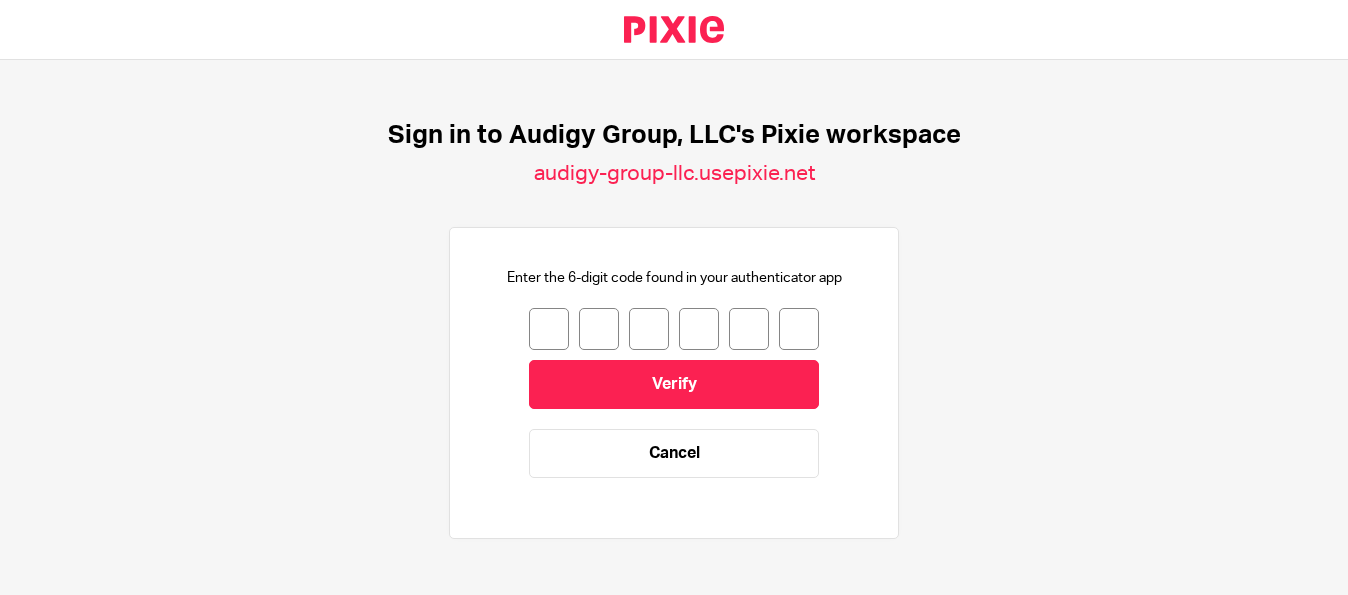 scroll, scrollTop: 0, scrollLeft: 0, axis: both 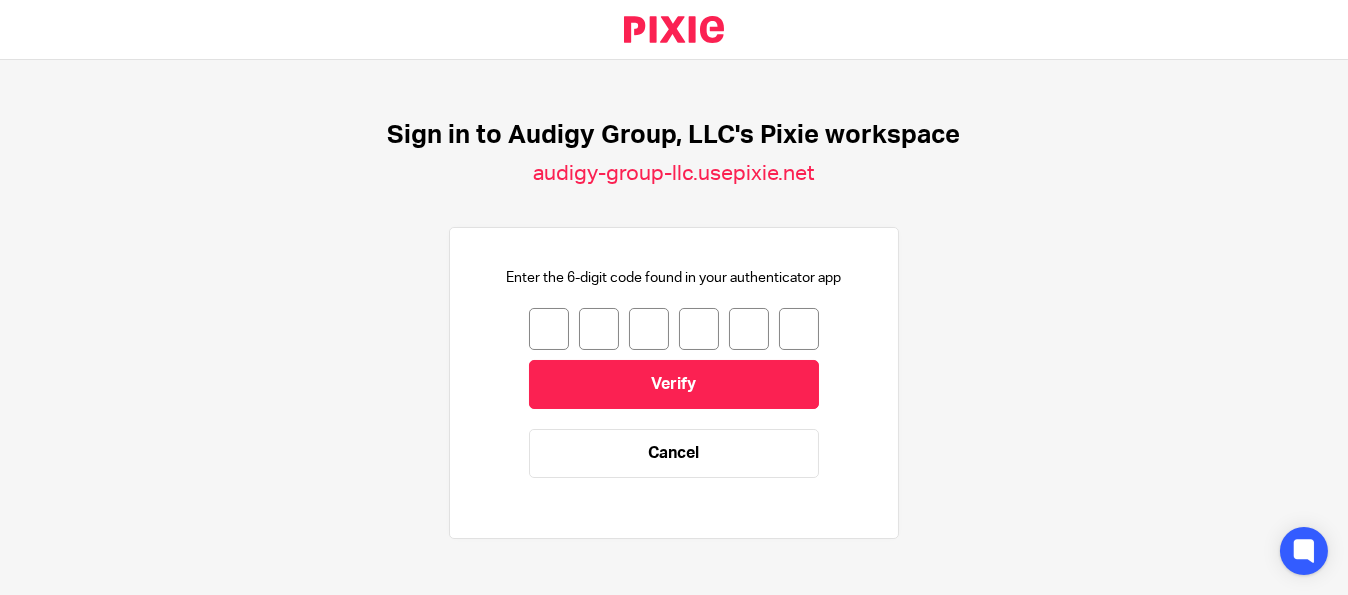click at bounding box center [549, 329] 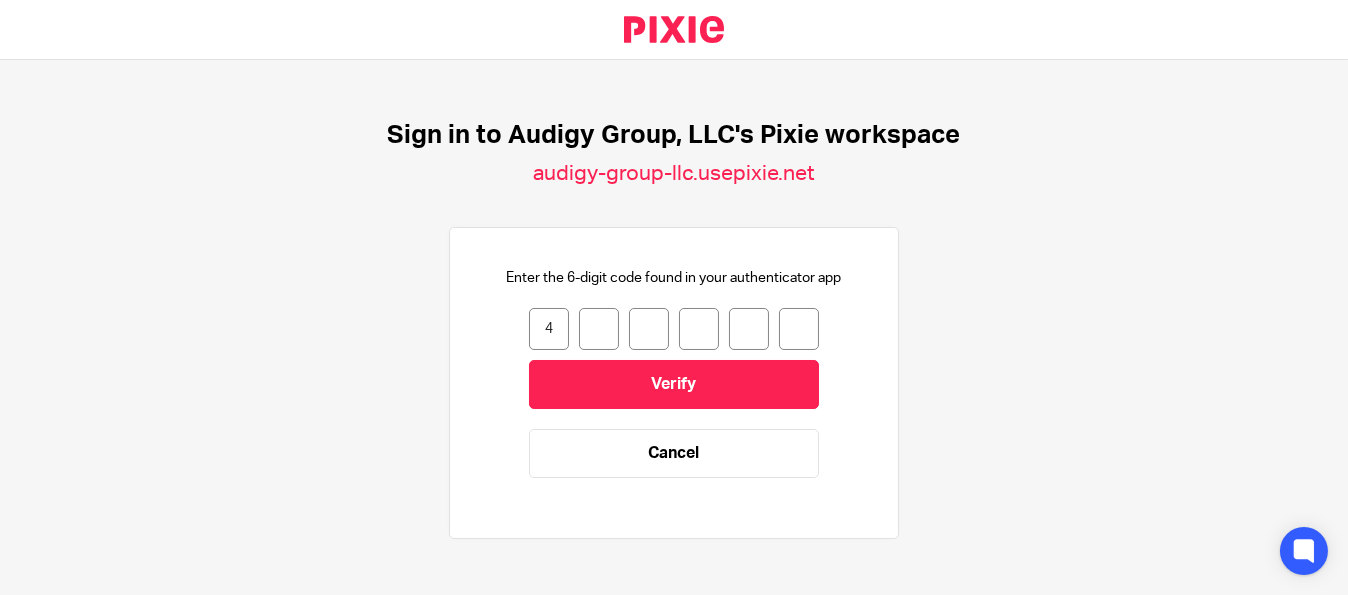 type on "5" 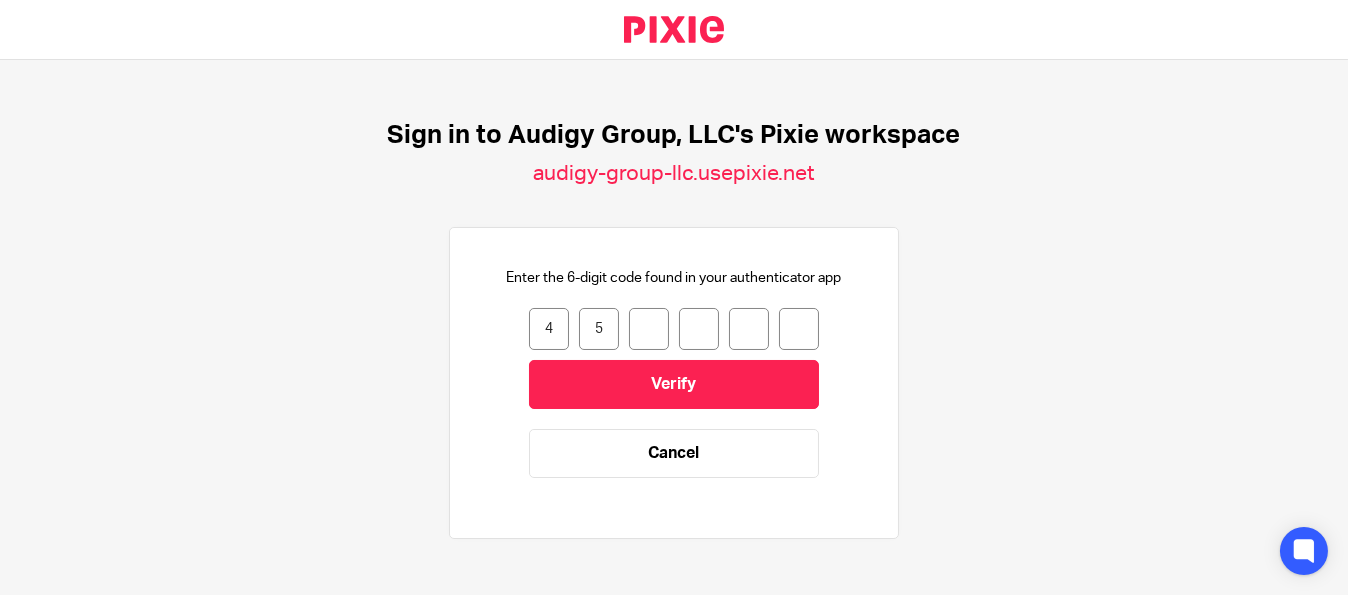 type on "1" 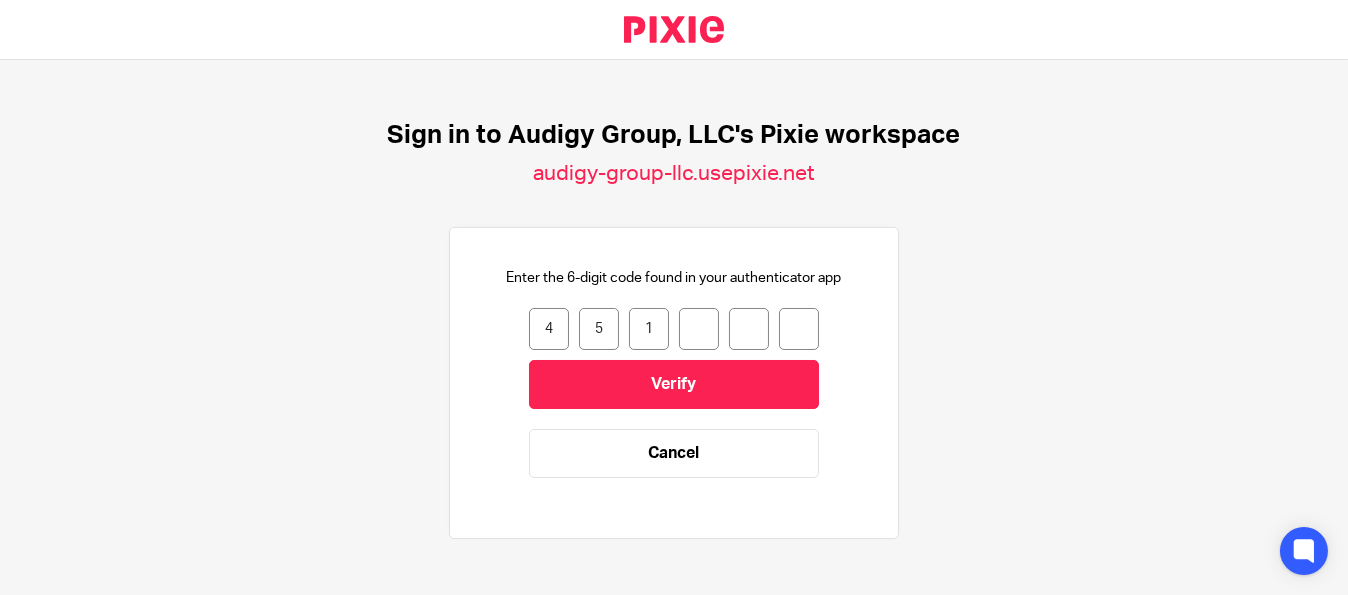 type on "2" 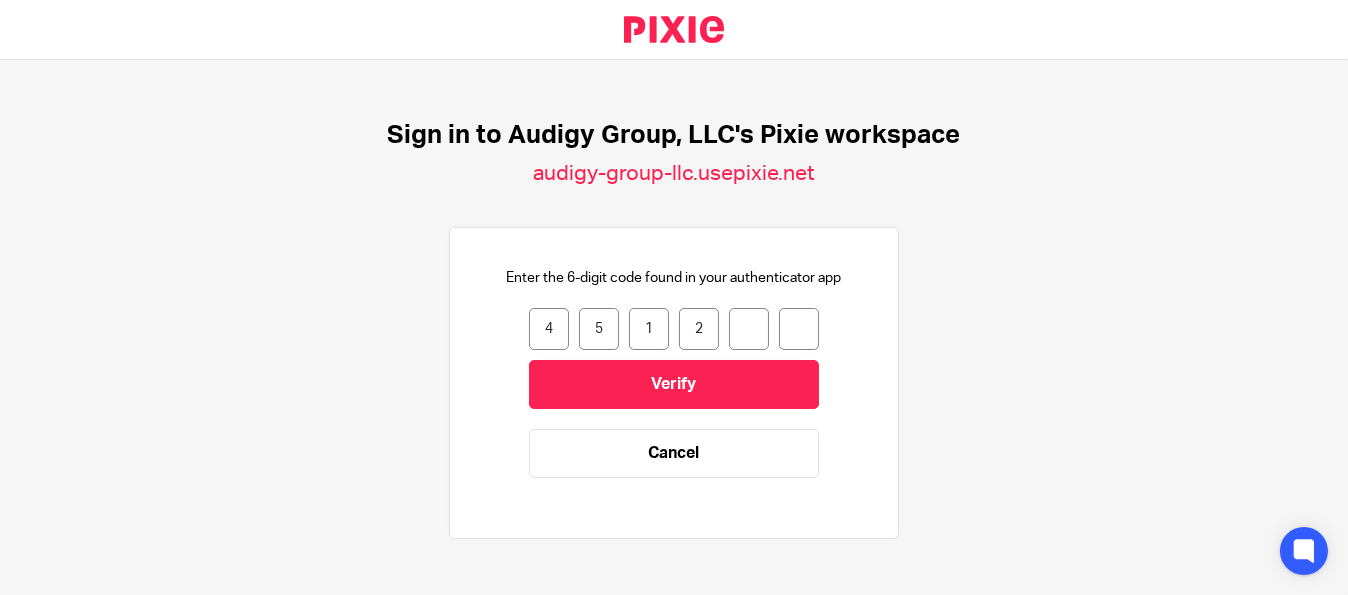 type on "8" 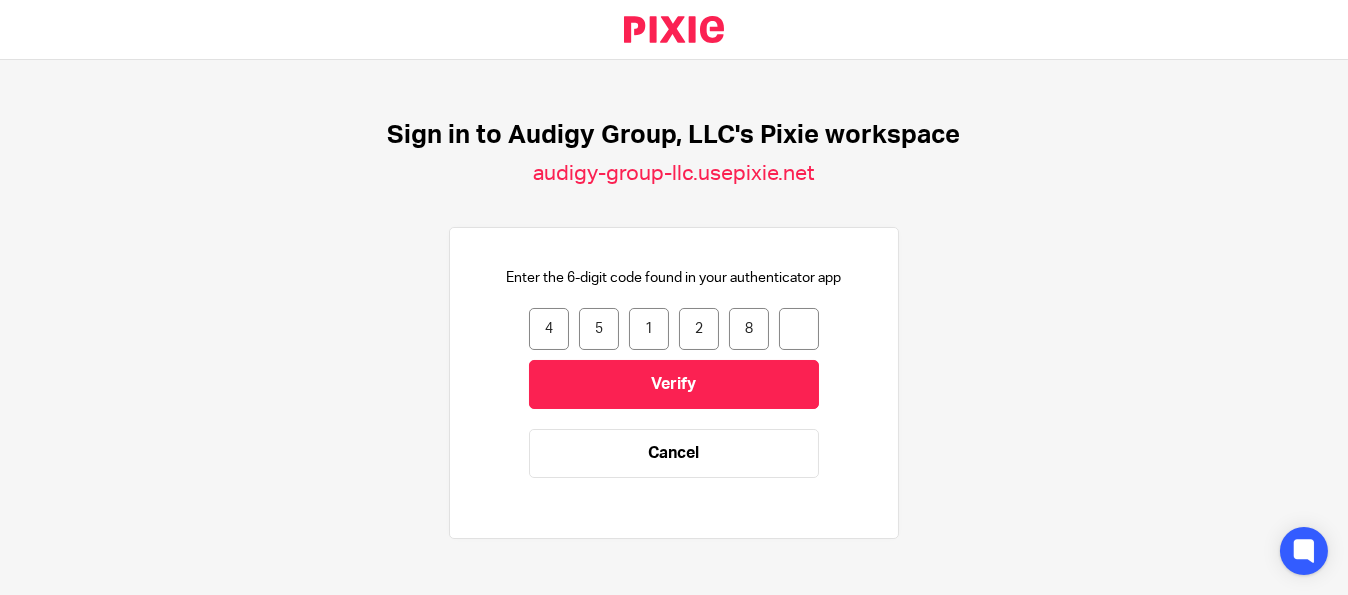 type on "7" 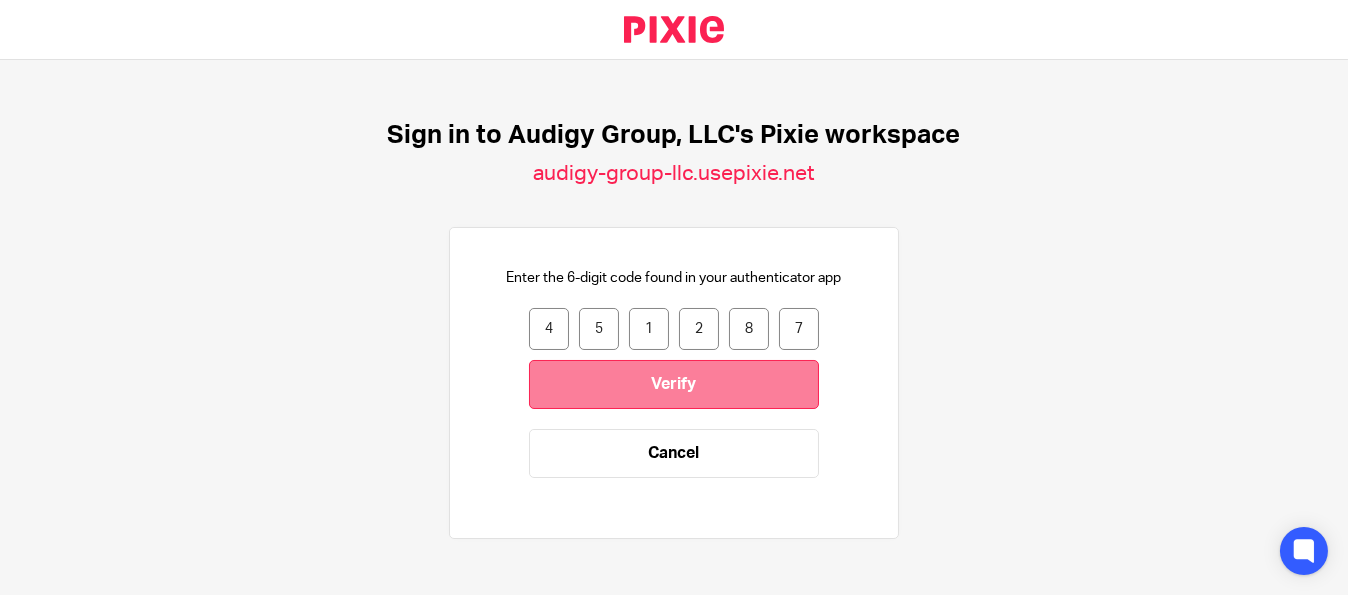 click on "Verify" at bounding box center [674, 384] 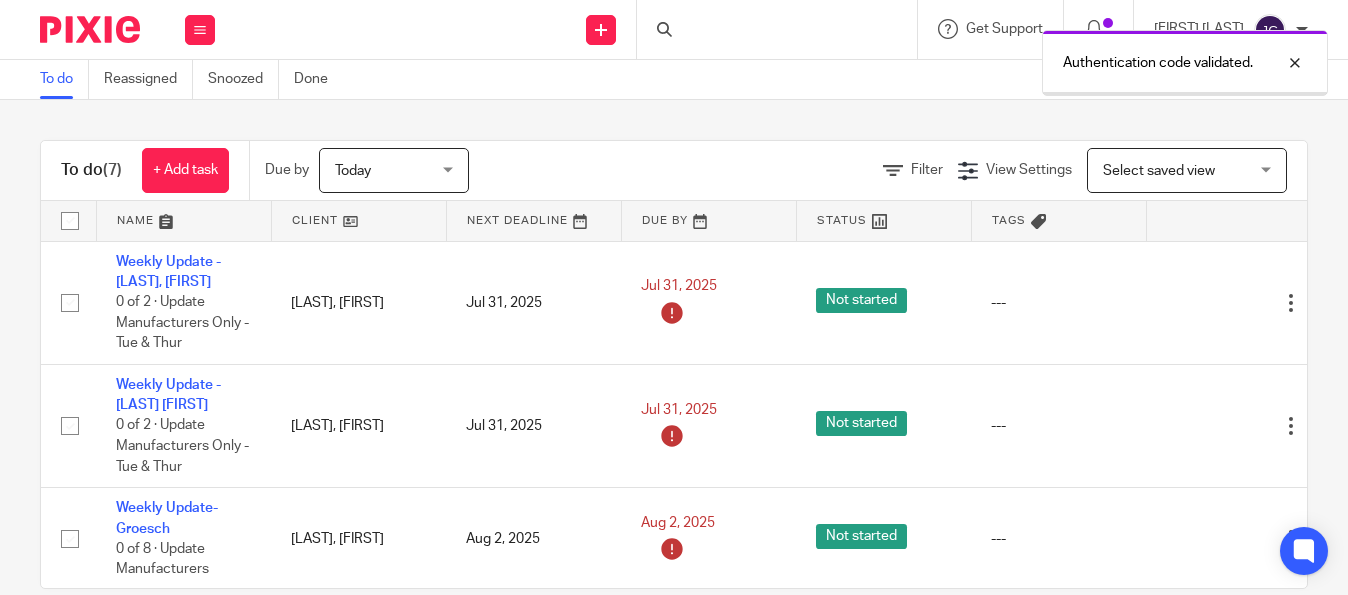 scroll, scrollTop: 0, scrollLeft: 0, axis: both 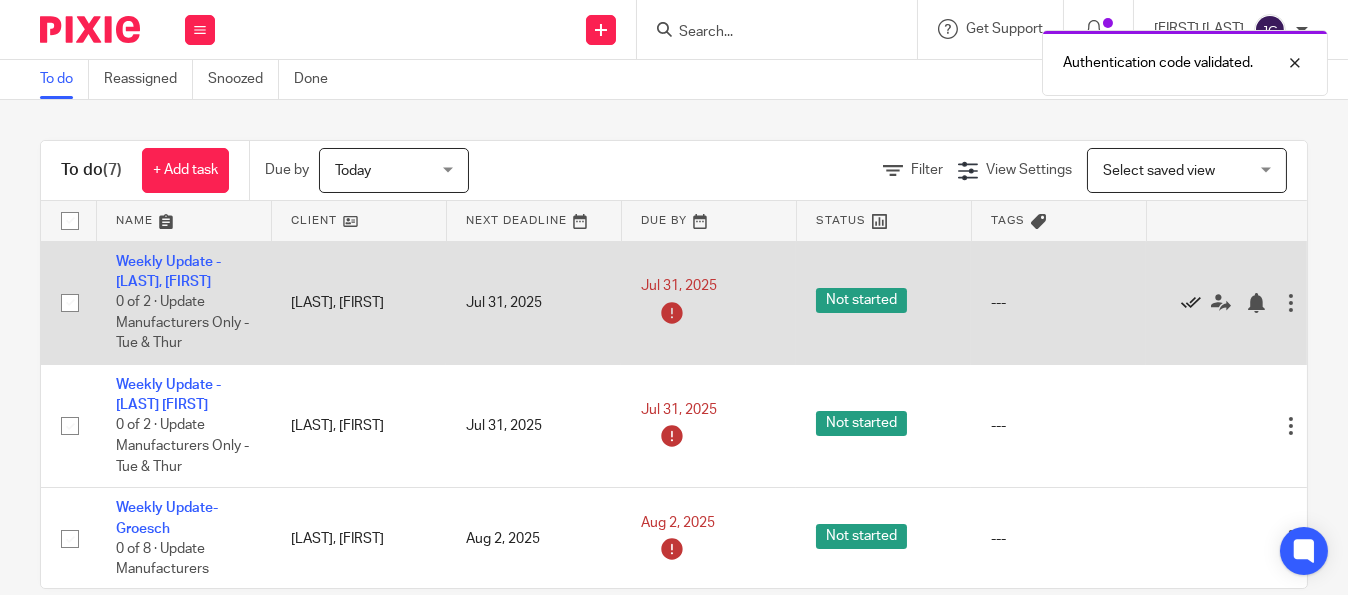 click at bounding box center (1191, 303) 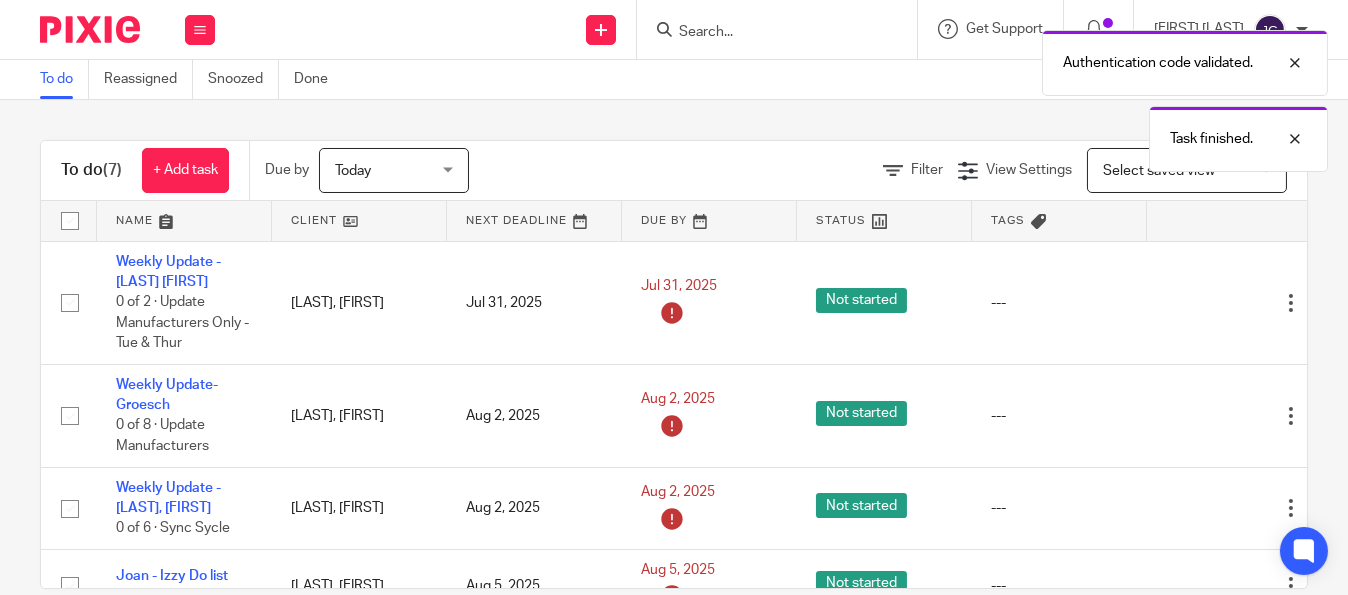 click at bounding box center [1191, 303] 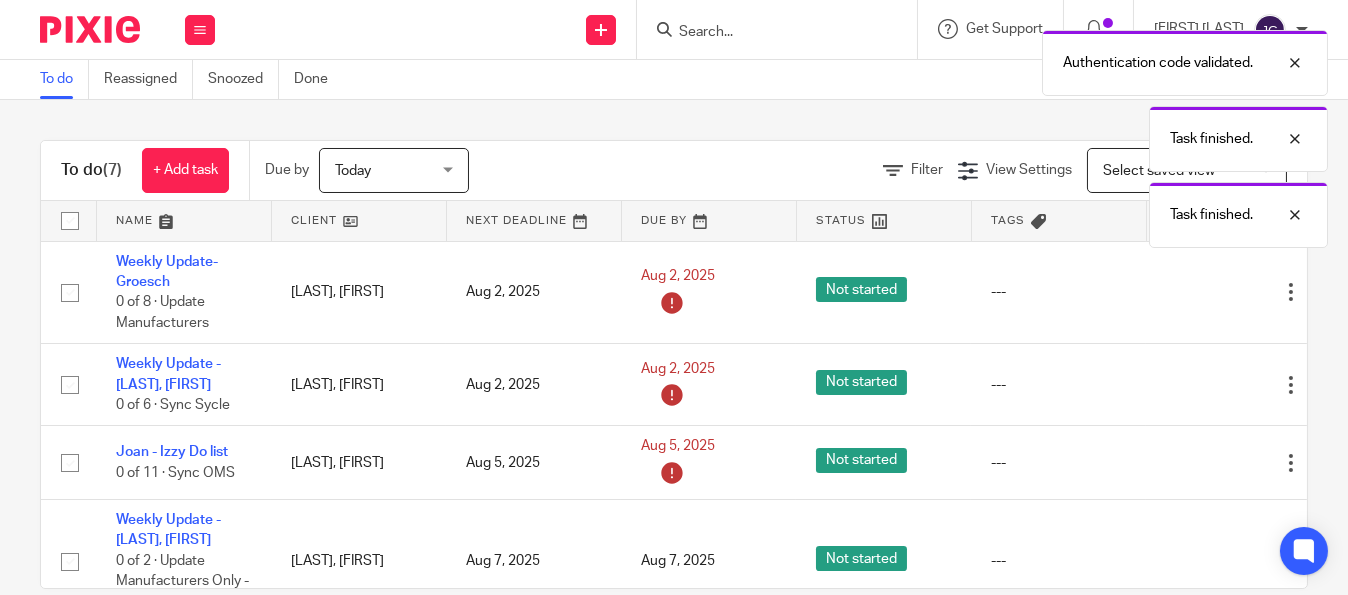 click on "Edit task
Delete" at bounding box center [1233, 292] 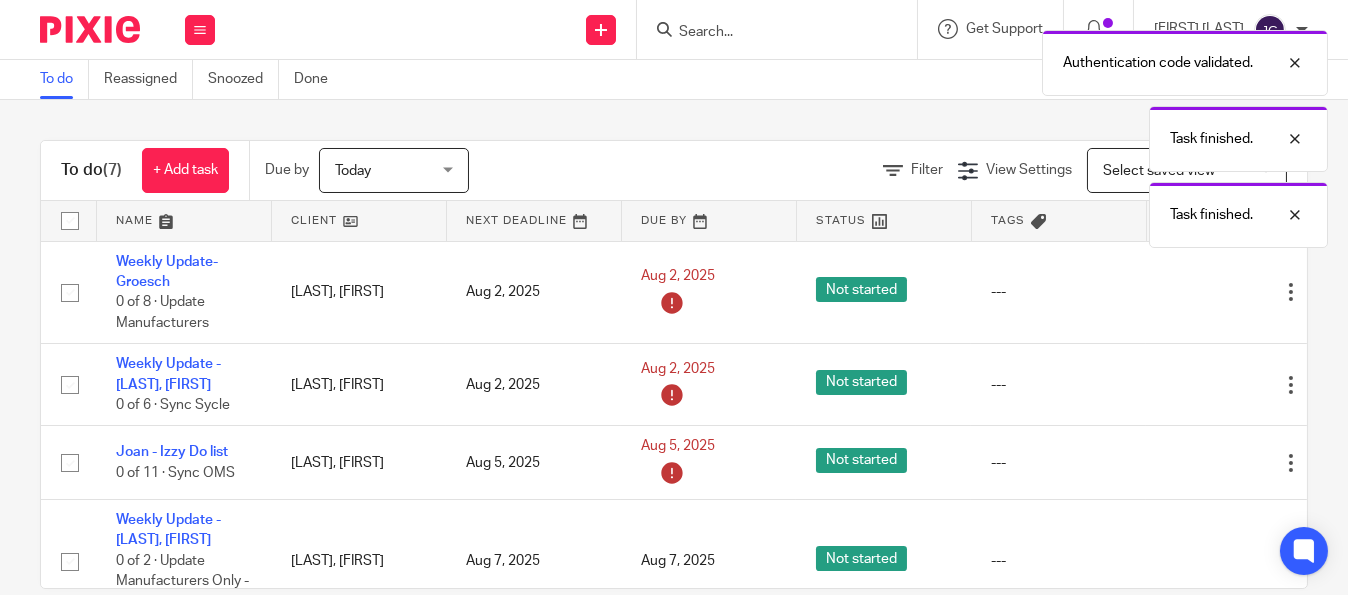 click on "Edit task
Delete" at bounding box center (1233, 292) 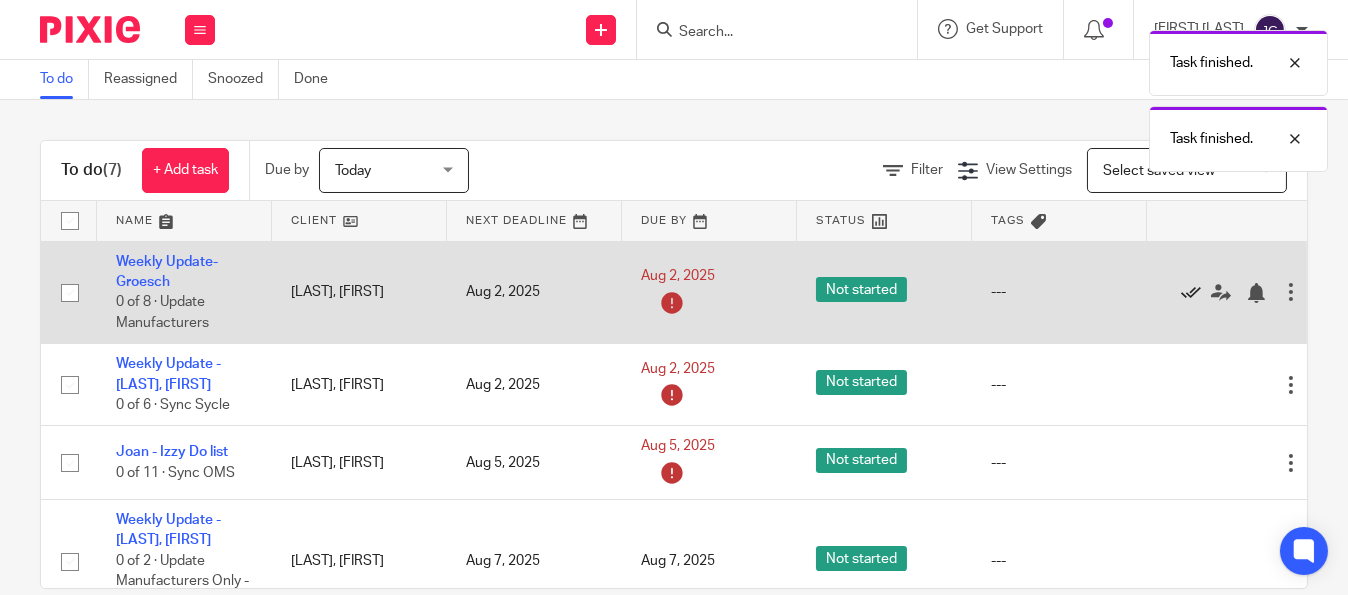 click at bounding box center [1191, 293] 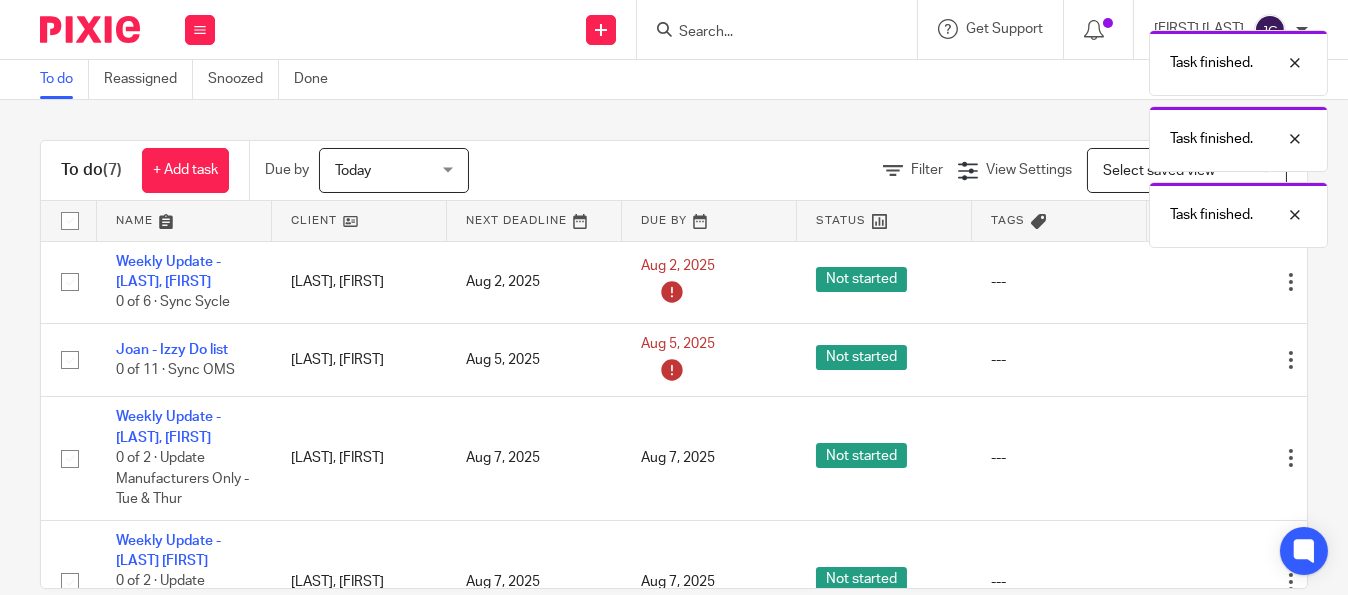 click on "Edit task
Delete" at bounding box center [1233, 282] 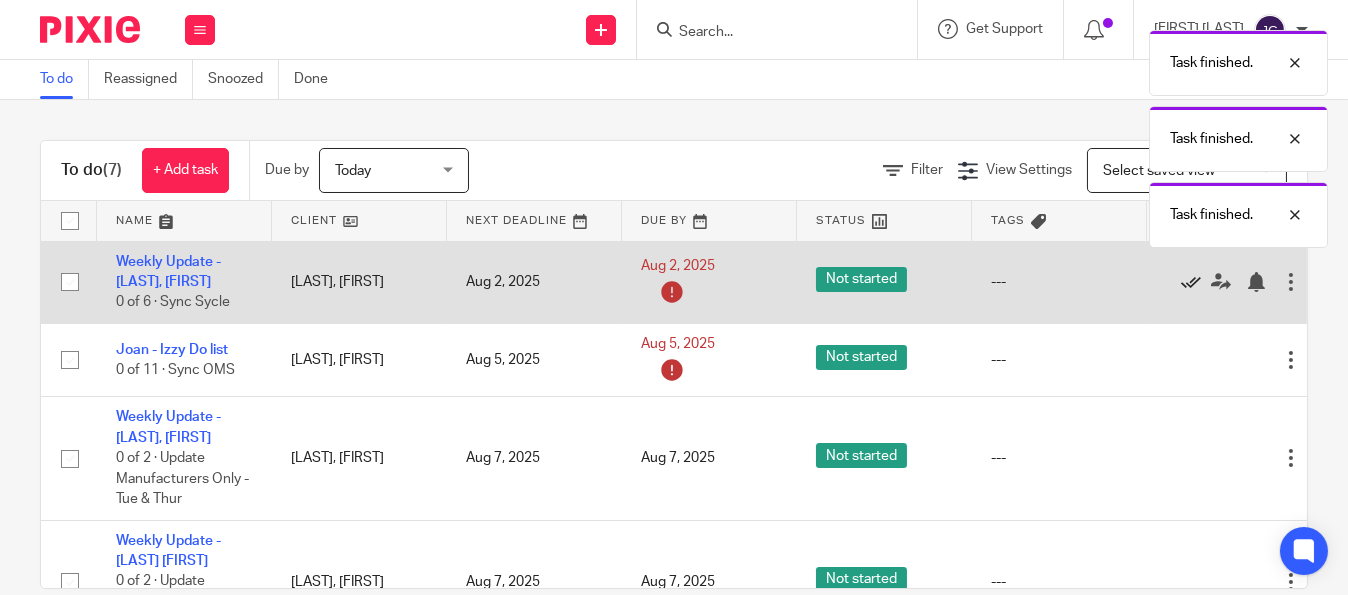 click at bounding box center (1191, 282) 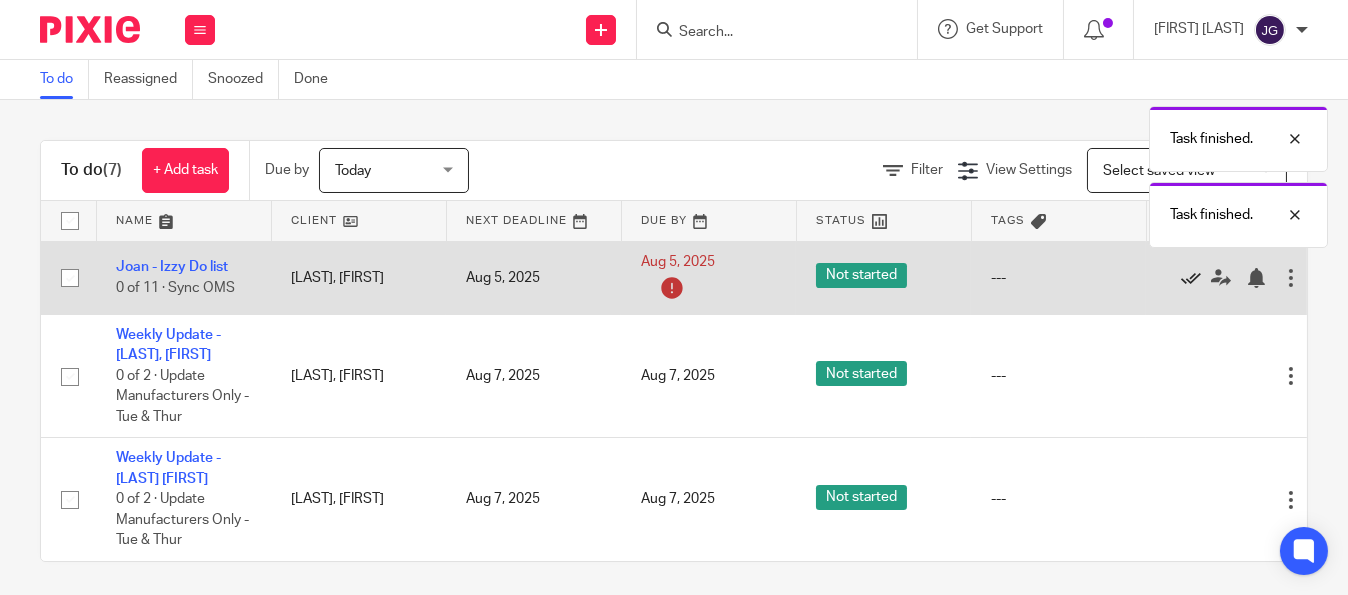 click at bounding box center (1191, 278) 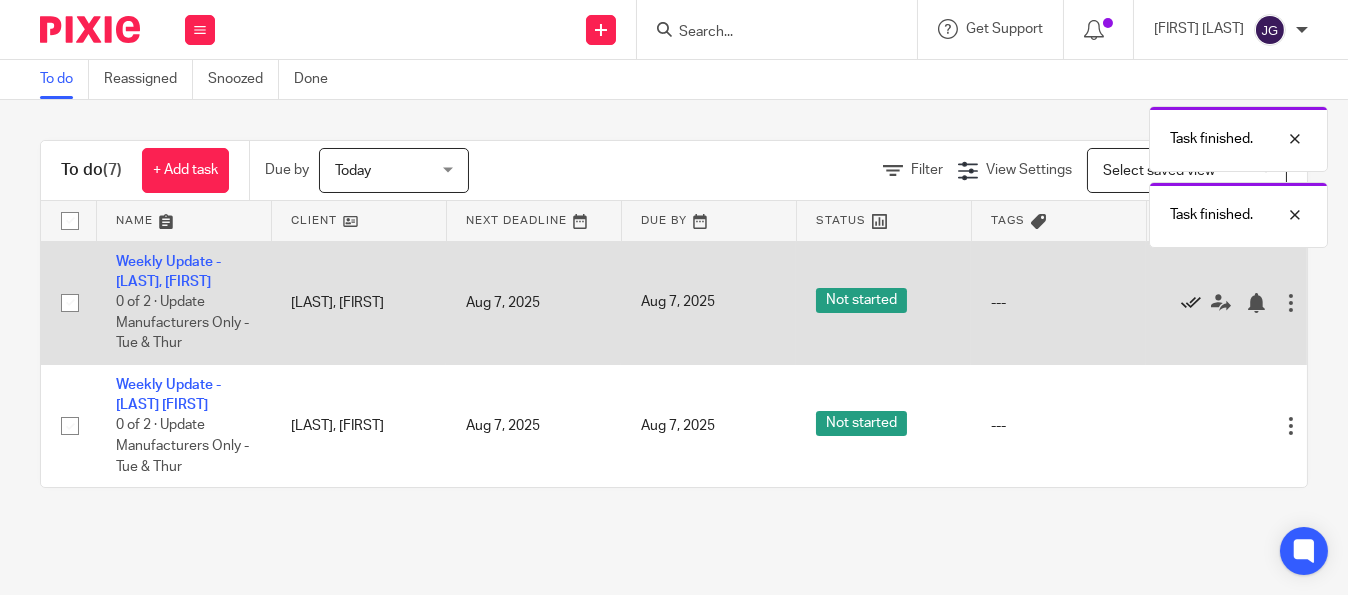 click at bounding box center (1191, 303) 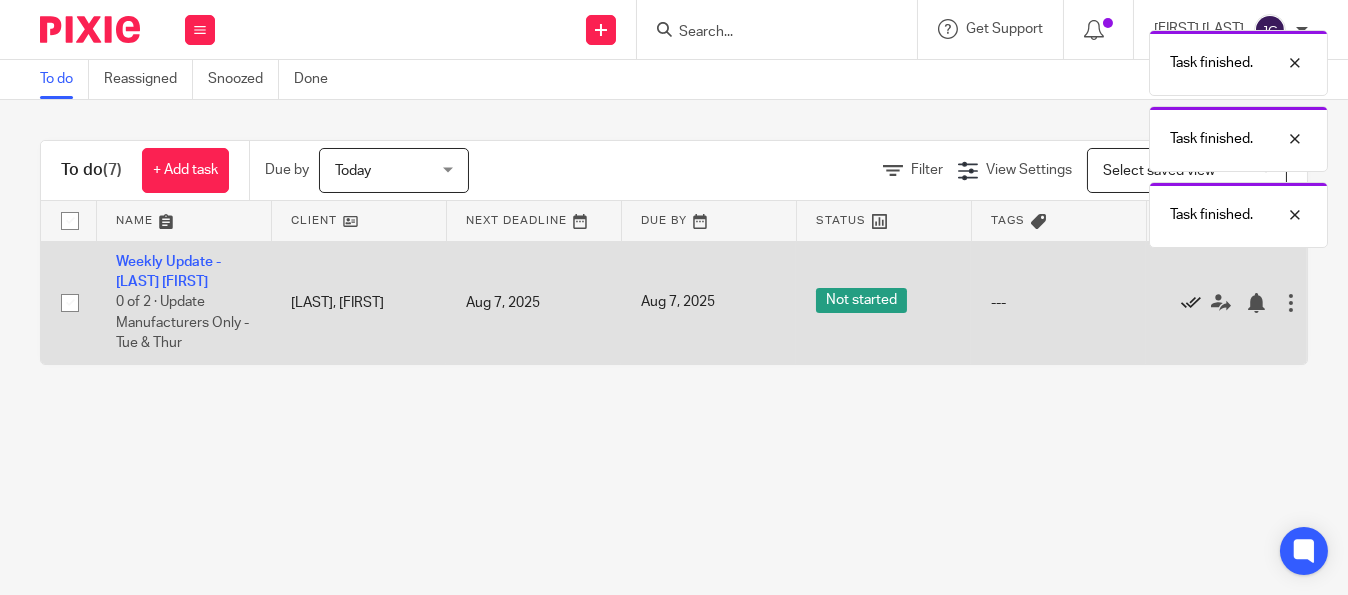 click at bounding box center [1191, 303] 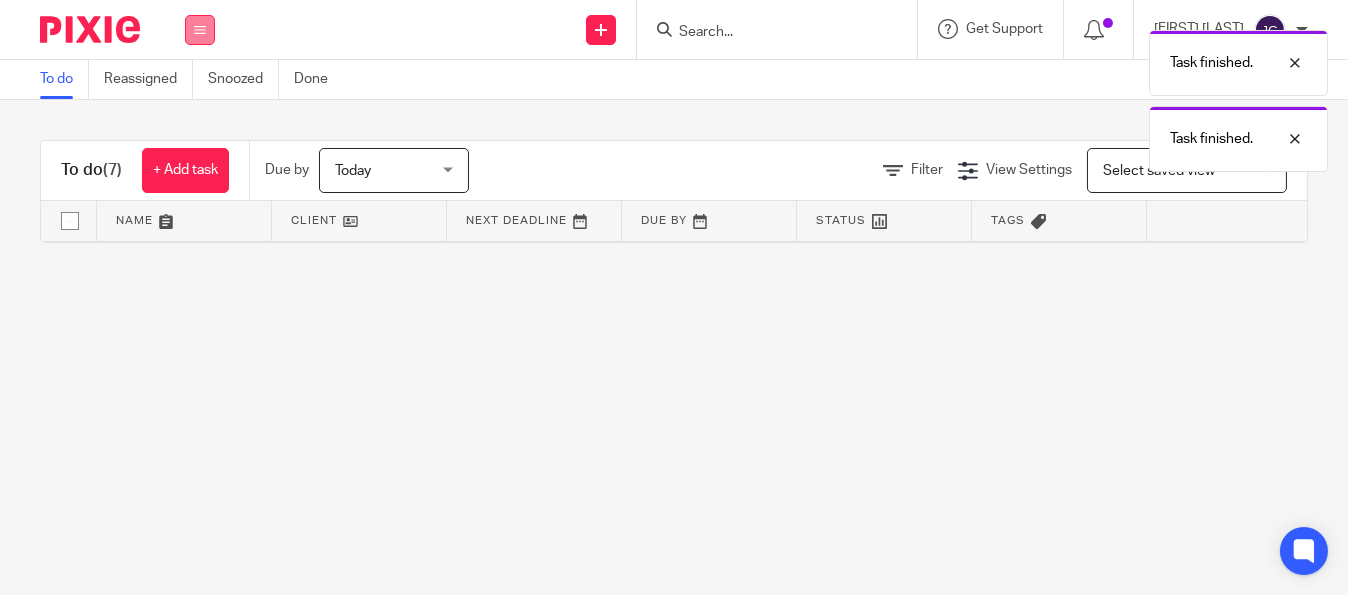 click at bounding box center (200, 30) 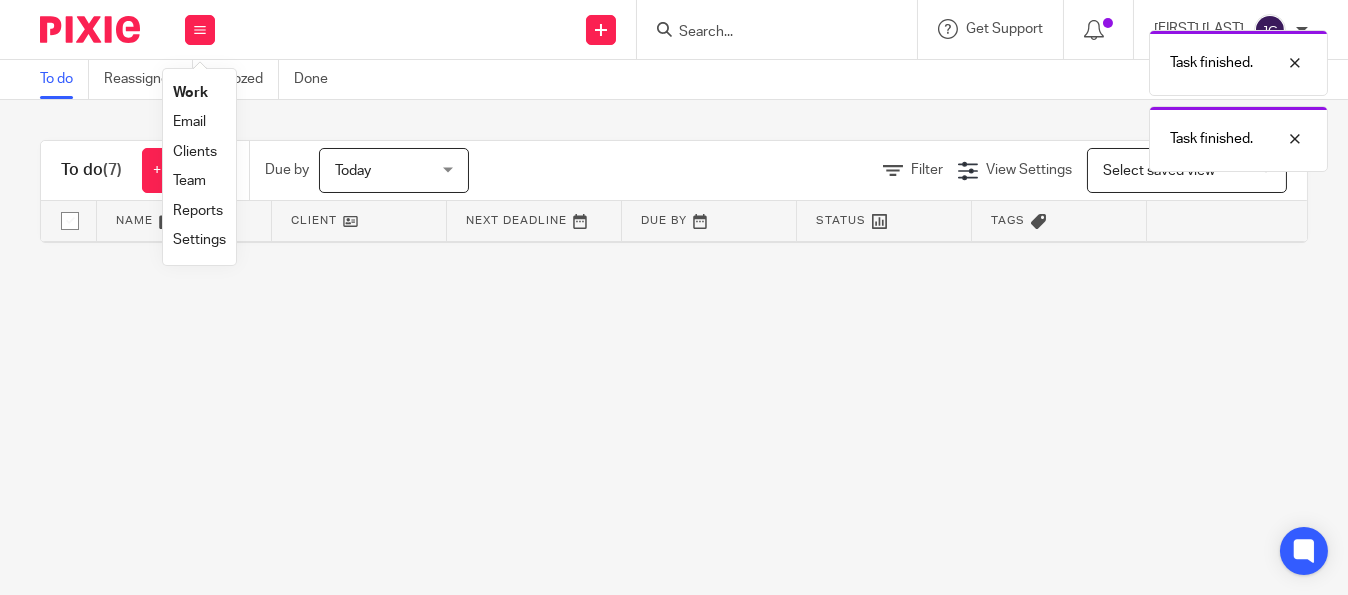 click on "Clients" at bounding box center (195, 152) 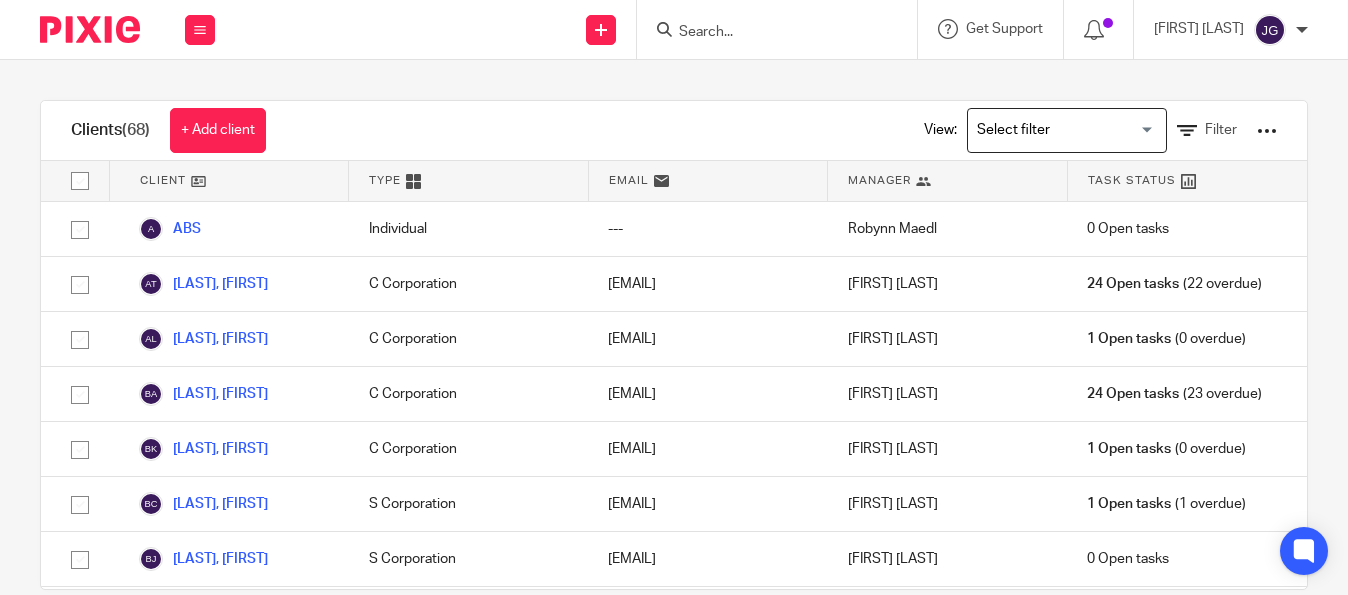 scroll, scrollTop: 0, scrollLeft: 0, axis: both 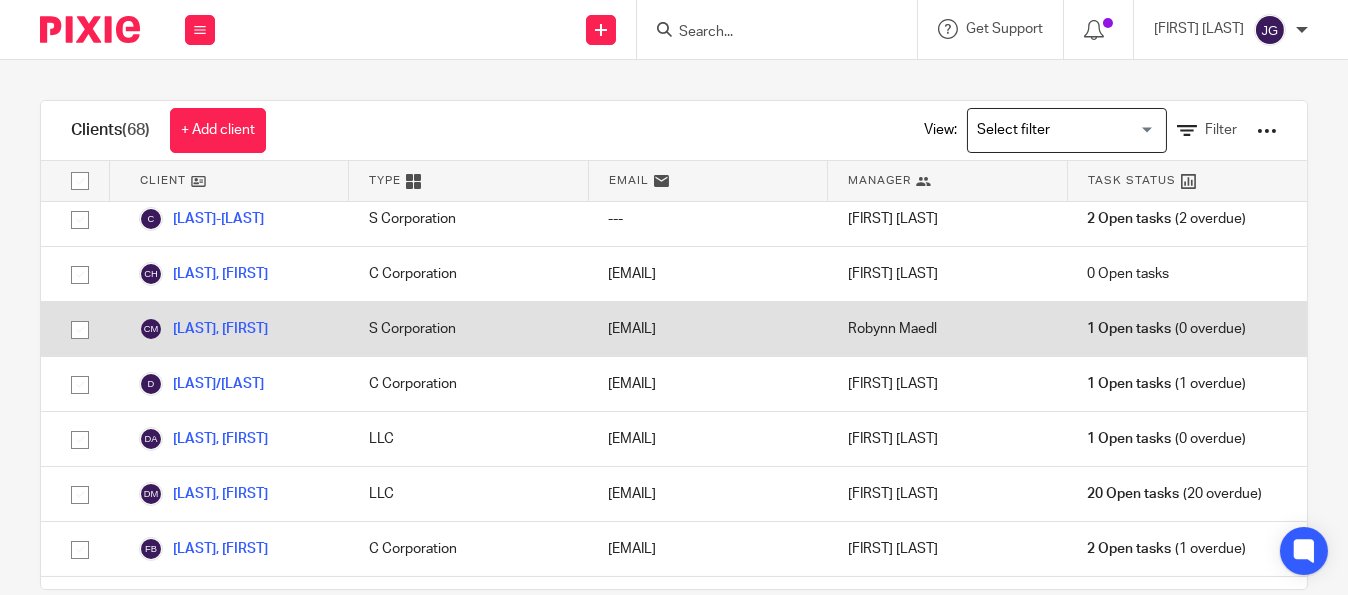 click on "S Corporation" at bounding box center [469, 329] 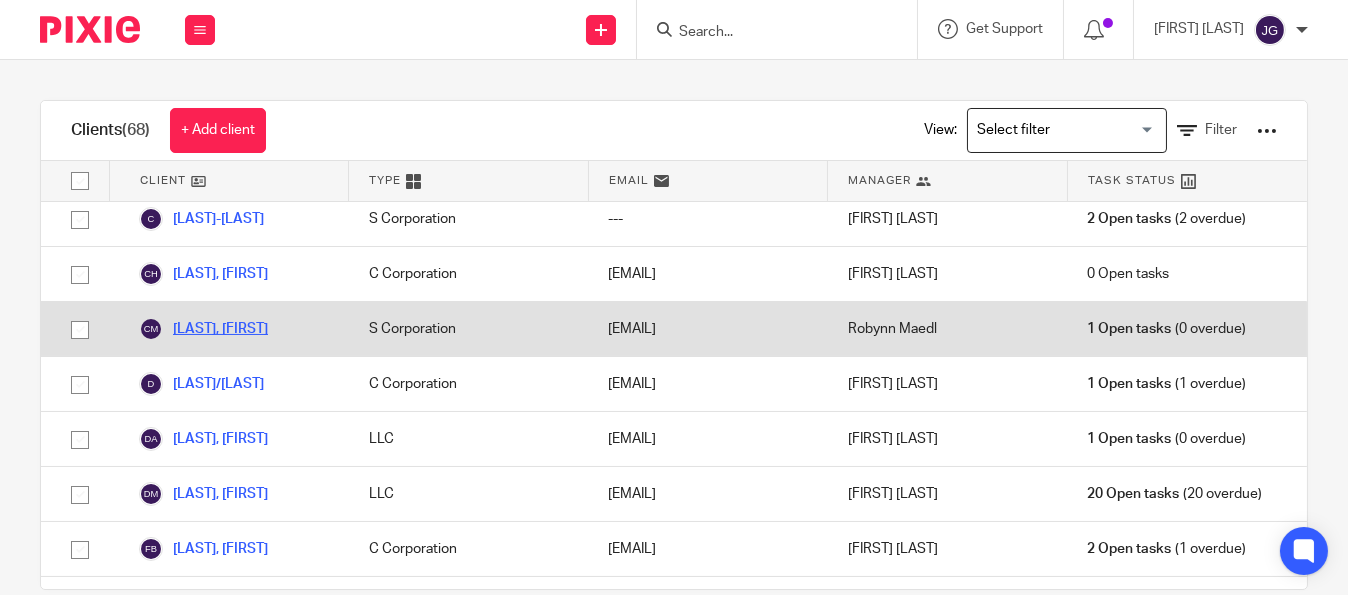 click on "[LAST], [FIRST]" at bounding box center (203, 329) 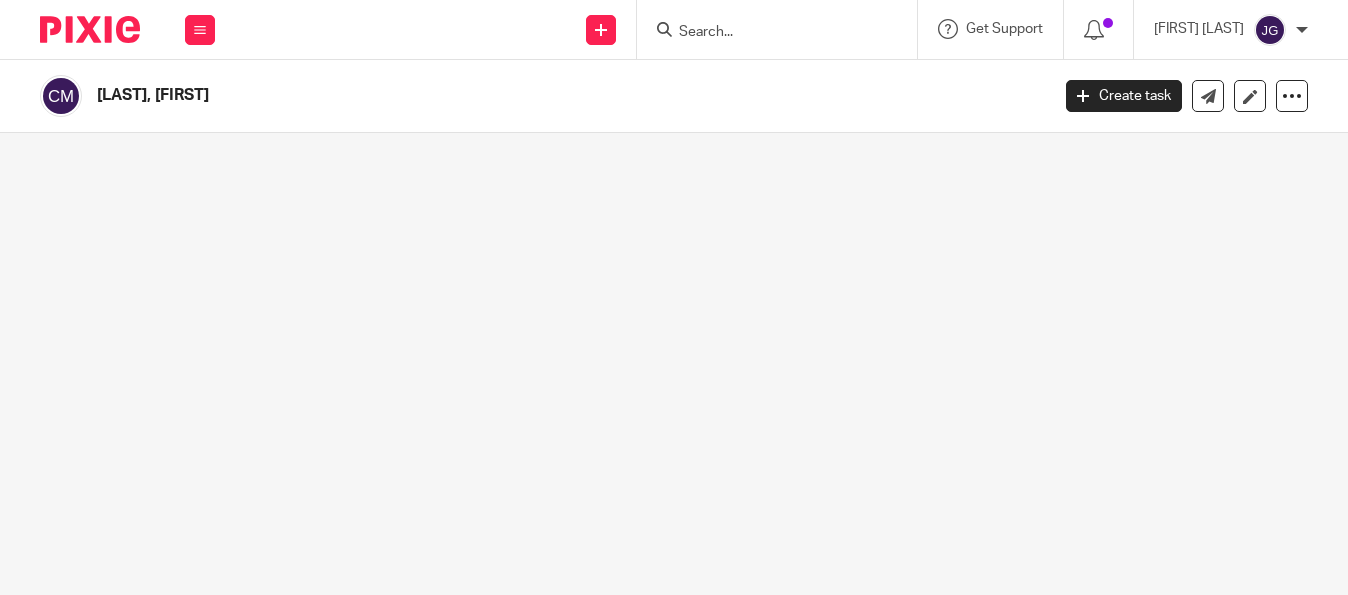 scroll, scrollTop: 0, scrollLeft: 0, axis: both 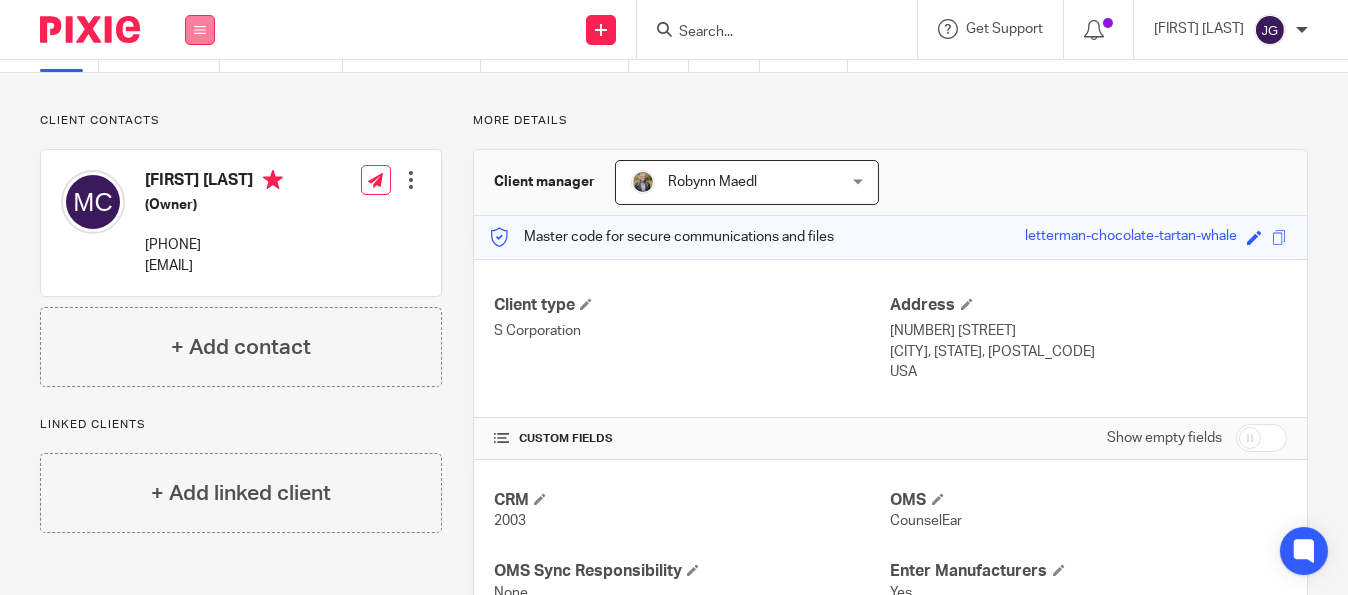 click at bounding box center [200, 30] 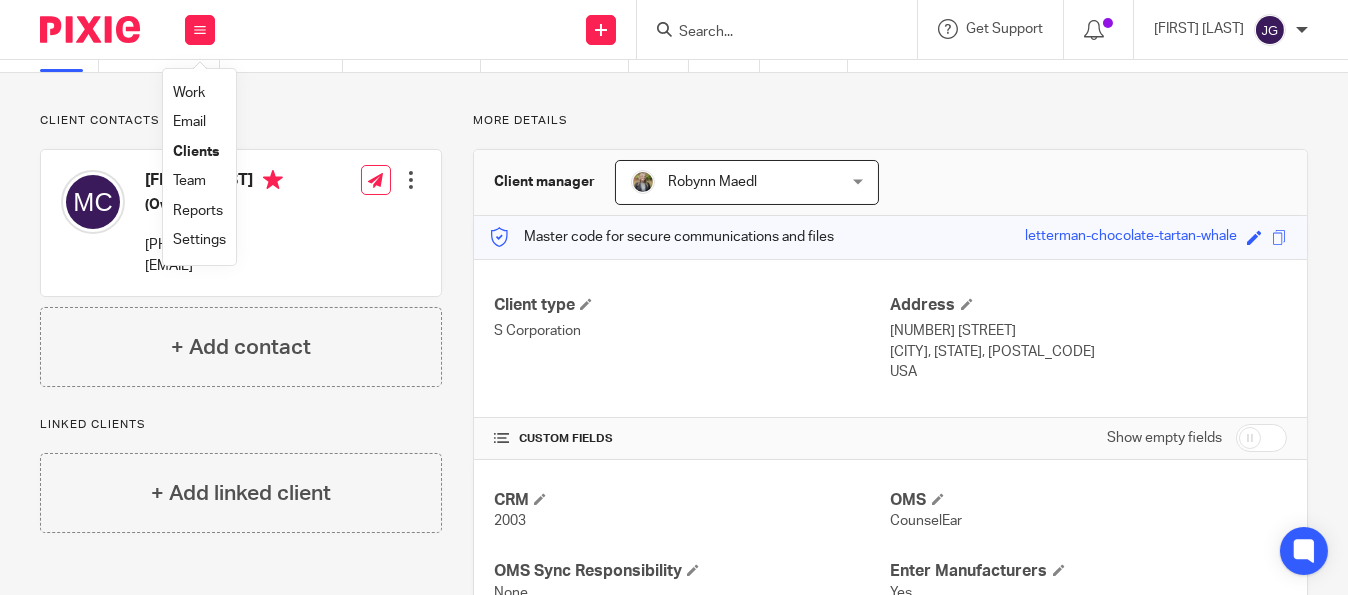 click on "Clients" at bounding box center [196, 152] 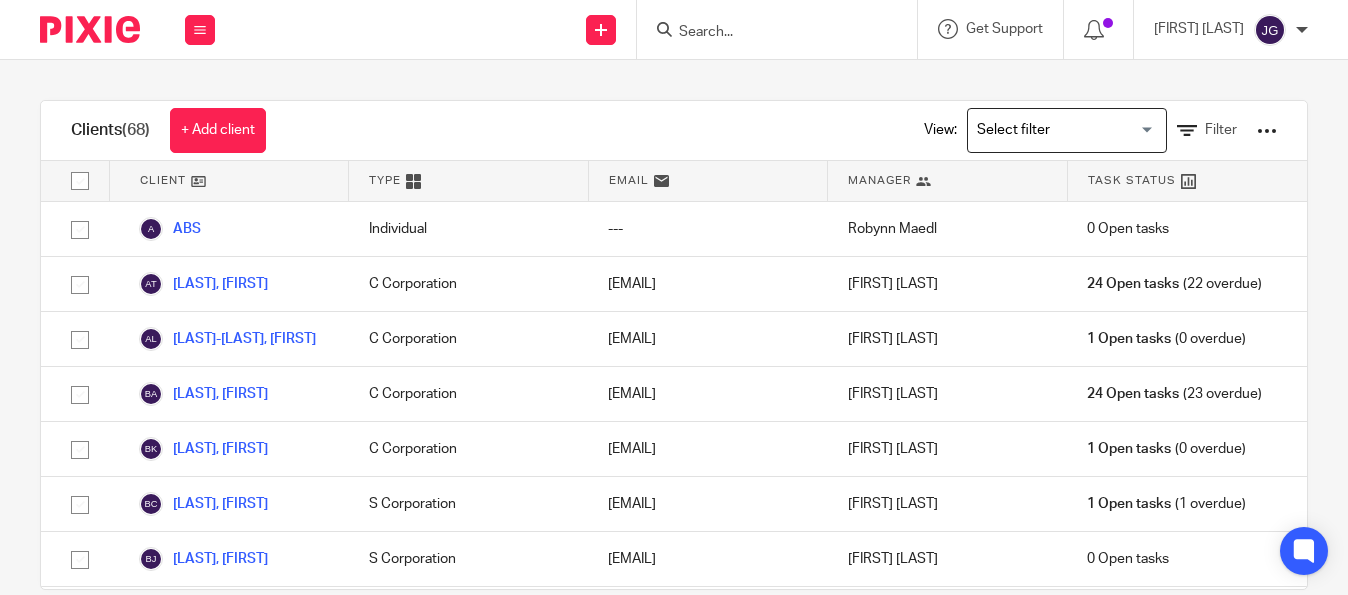 scroll, scrollTop: 0, scrollLeft: 0, axis: both 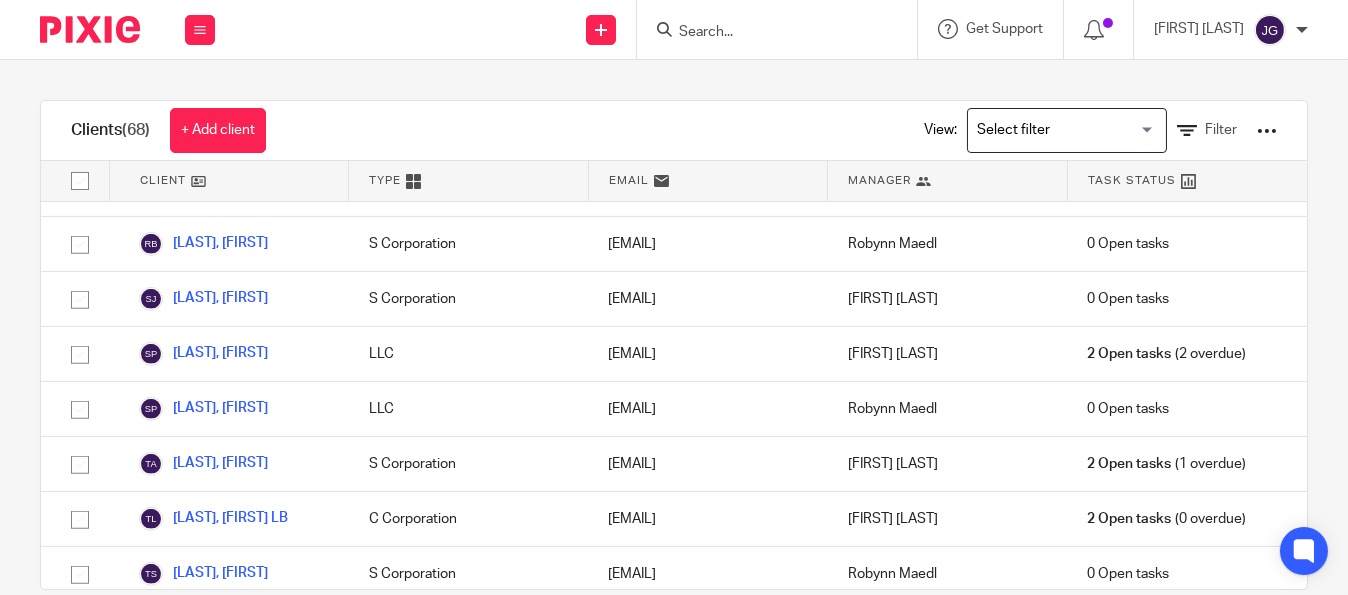 click on "[LAST], [FIRST]" at bounding box center [203, 79] 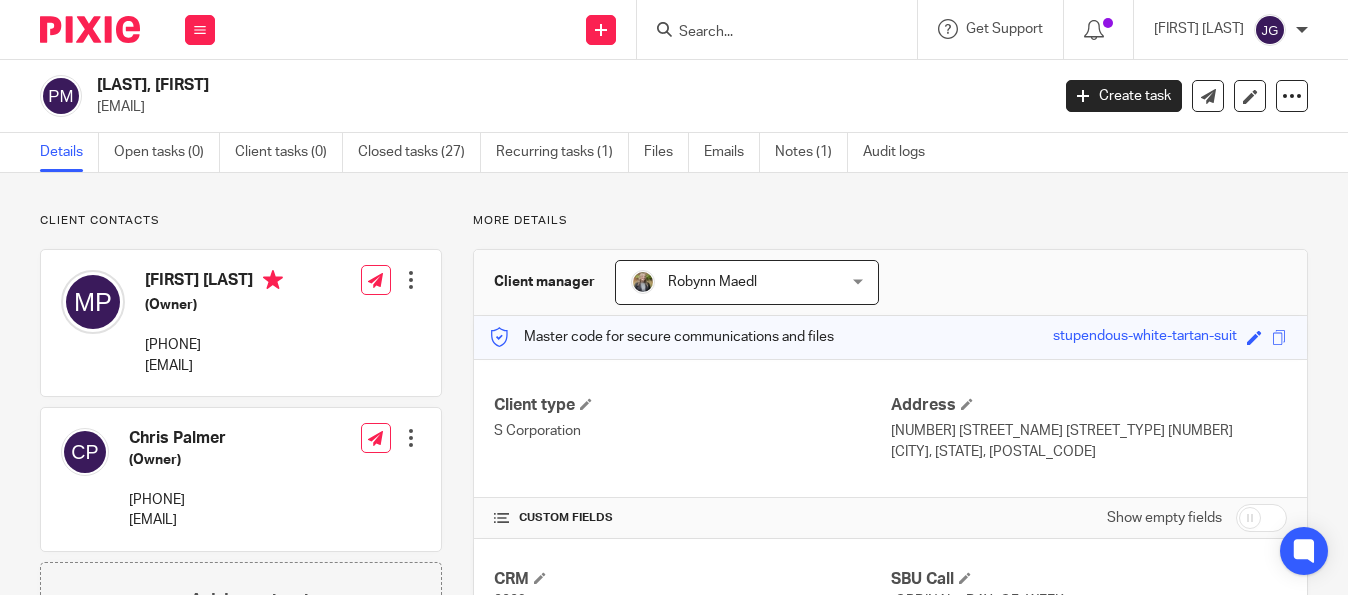 scroll, scrollTop: 0, scrollLeft: 0, axis: both 